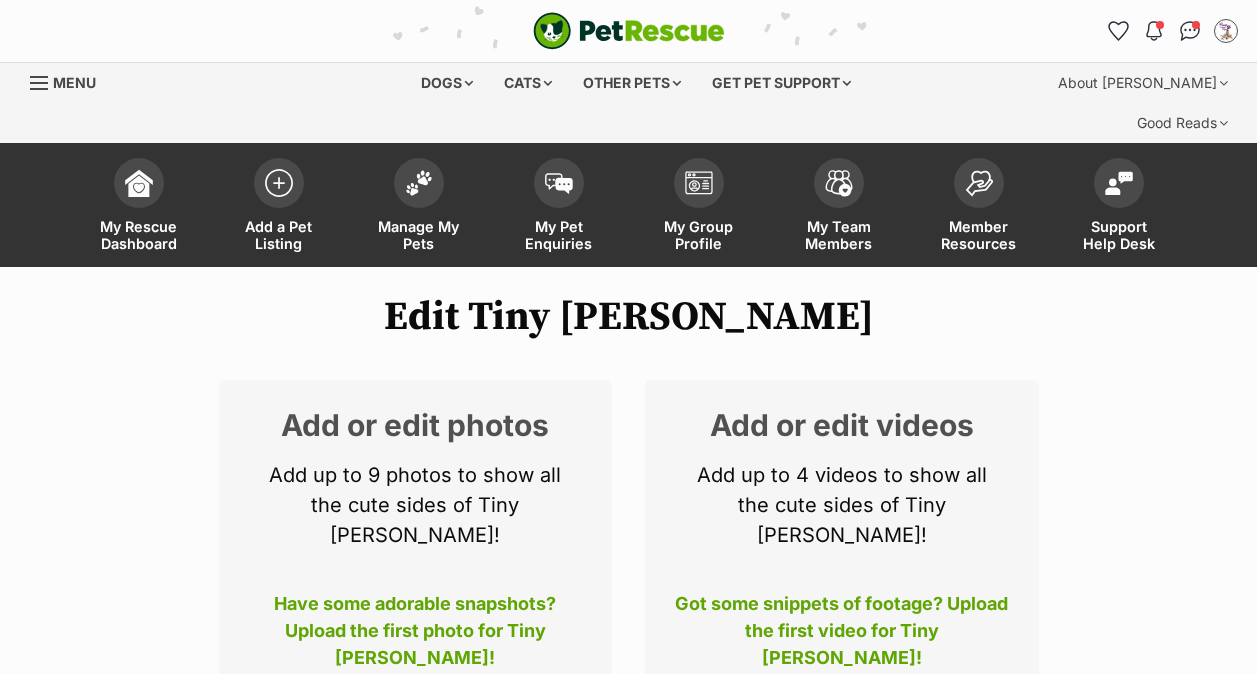 scroll, scrollTop: 0, scrollLeft: 0, axis: both 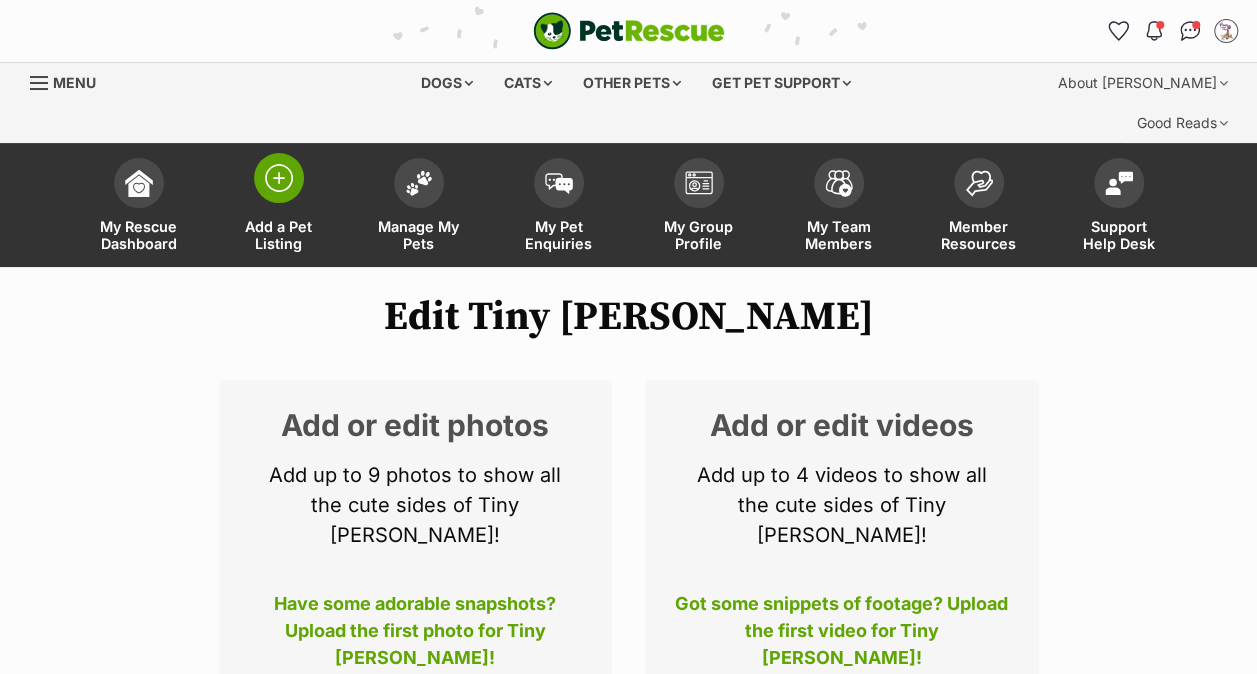 drag, startPoint x: 0, startPoint y: 0, endPoint x: 265, endPoint y: 141, distance: 300.1766 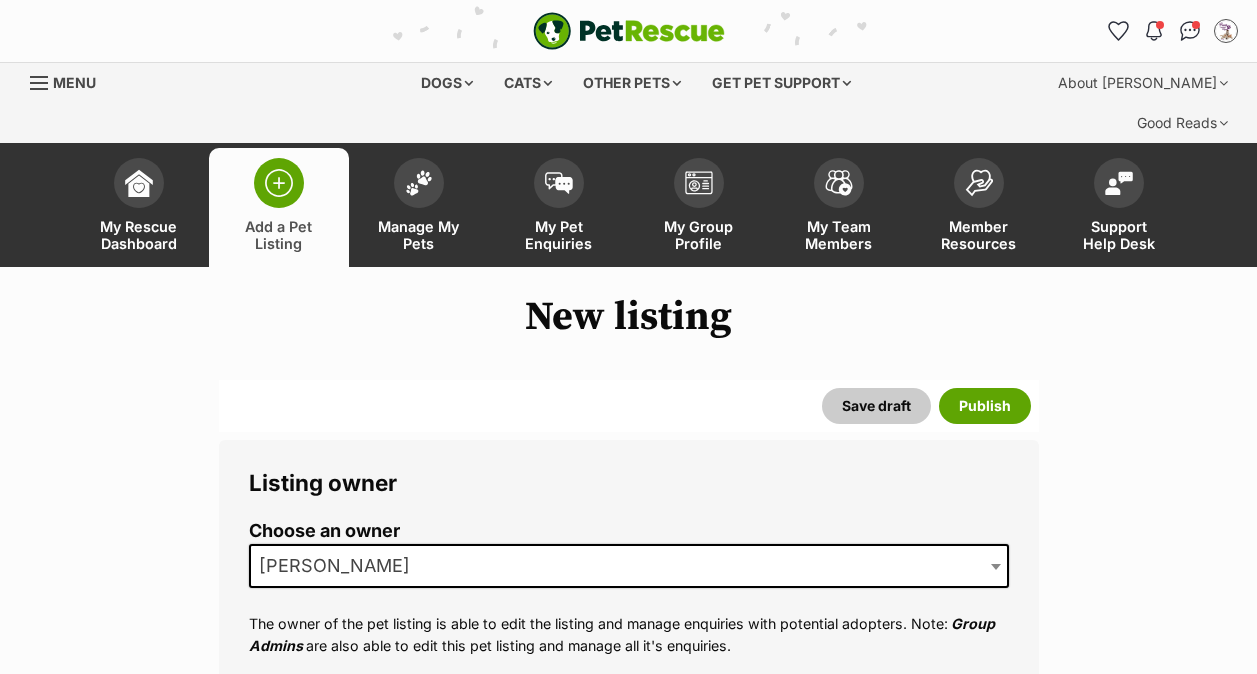 scroll, scrollTop: 0, scrollLeft: 0, axis: both 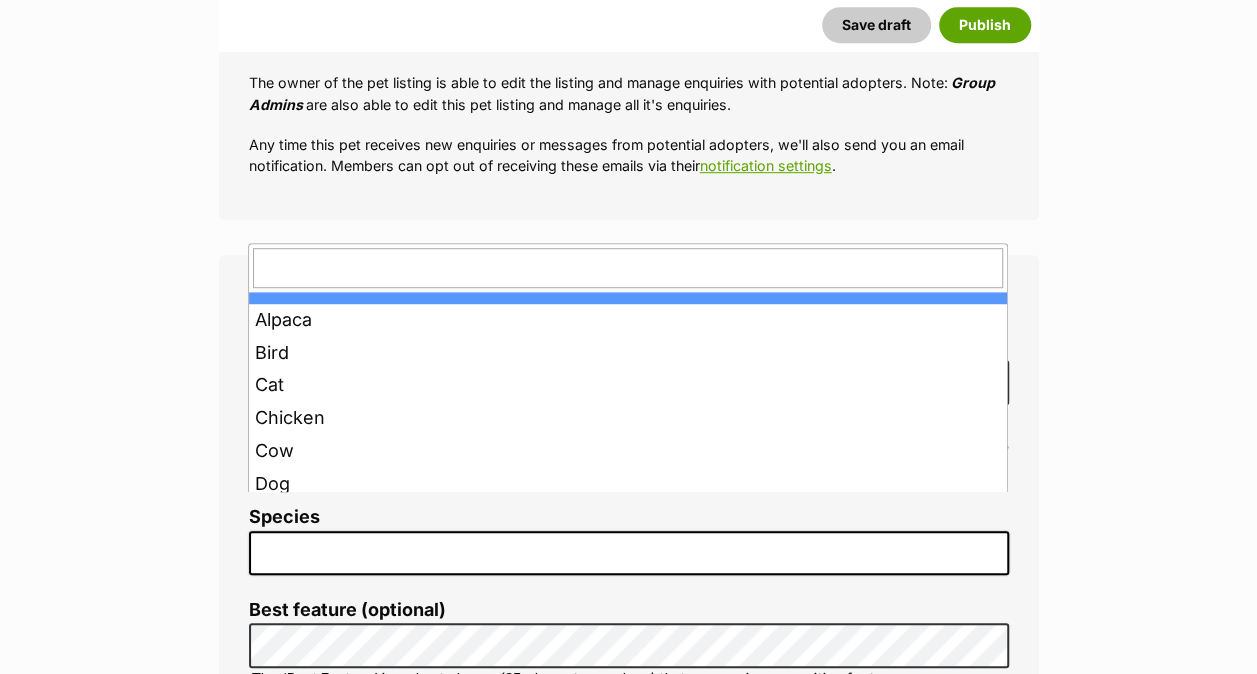 click at bounding box center (629, 553) 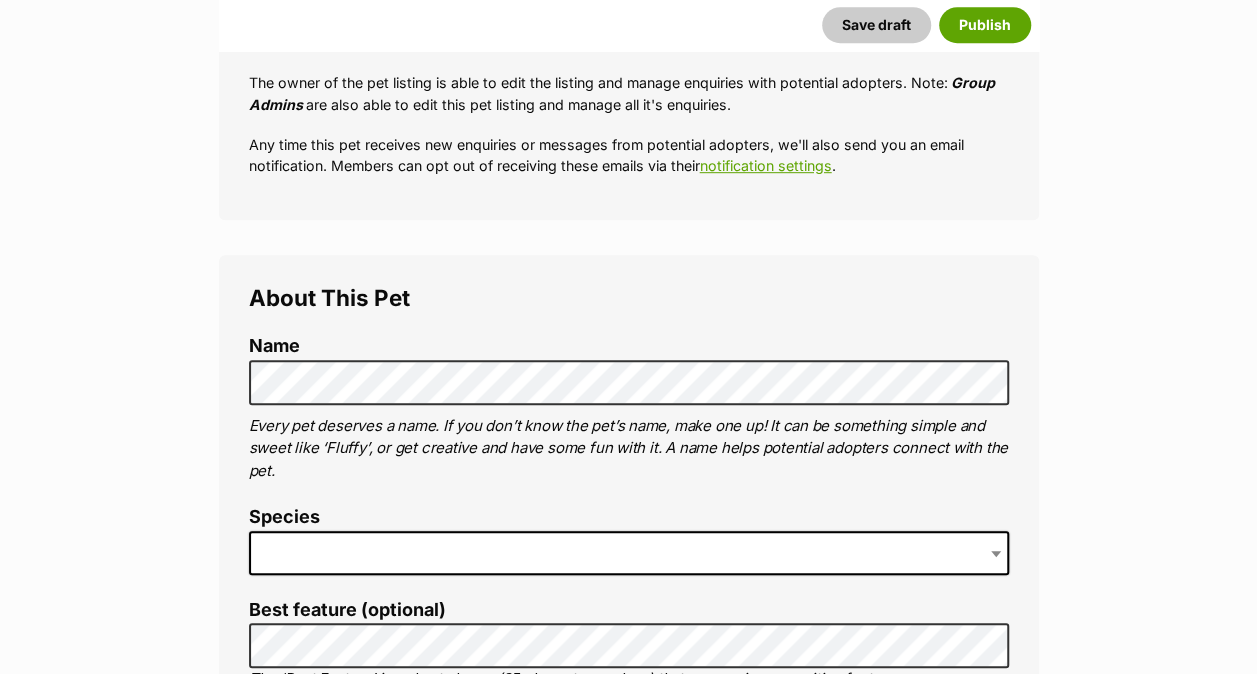 click at bounding box center (629, 553) 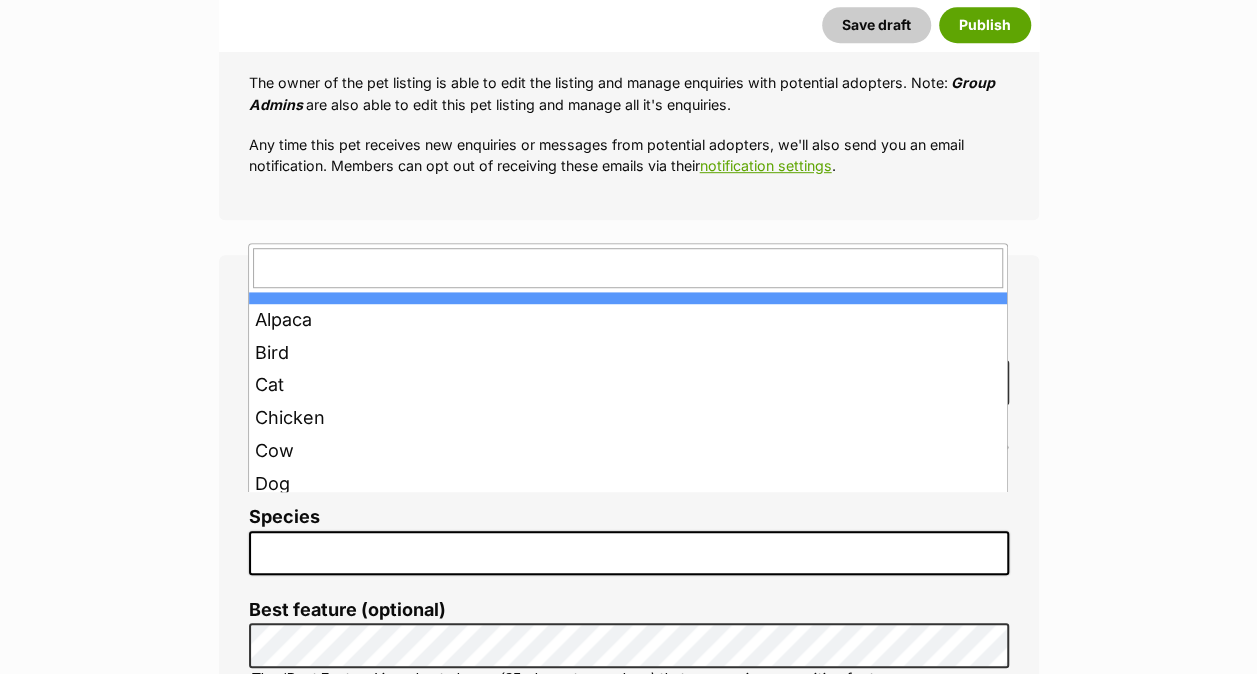 click at bounding box center [629, 553] 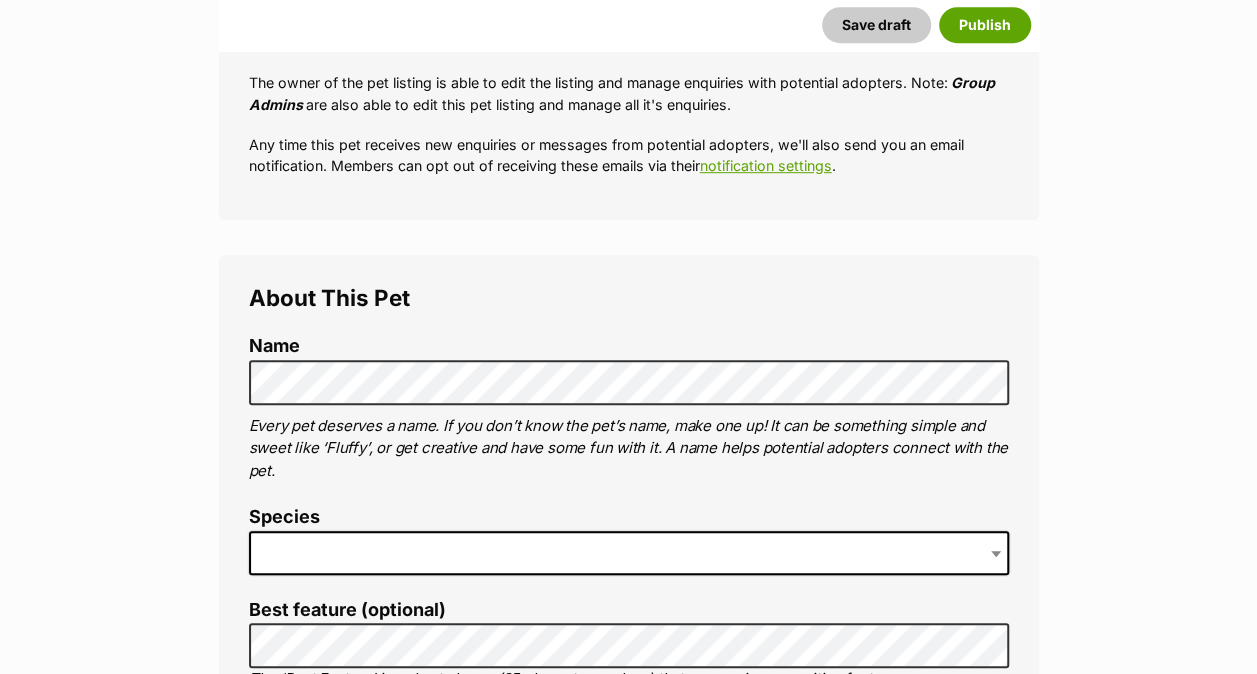 click at bounding box center (629, 553) 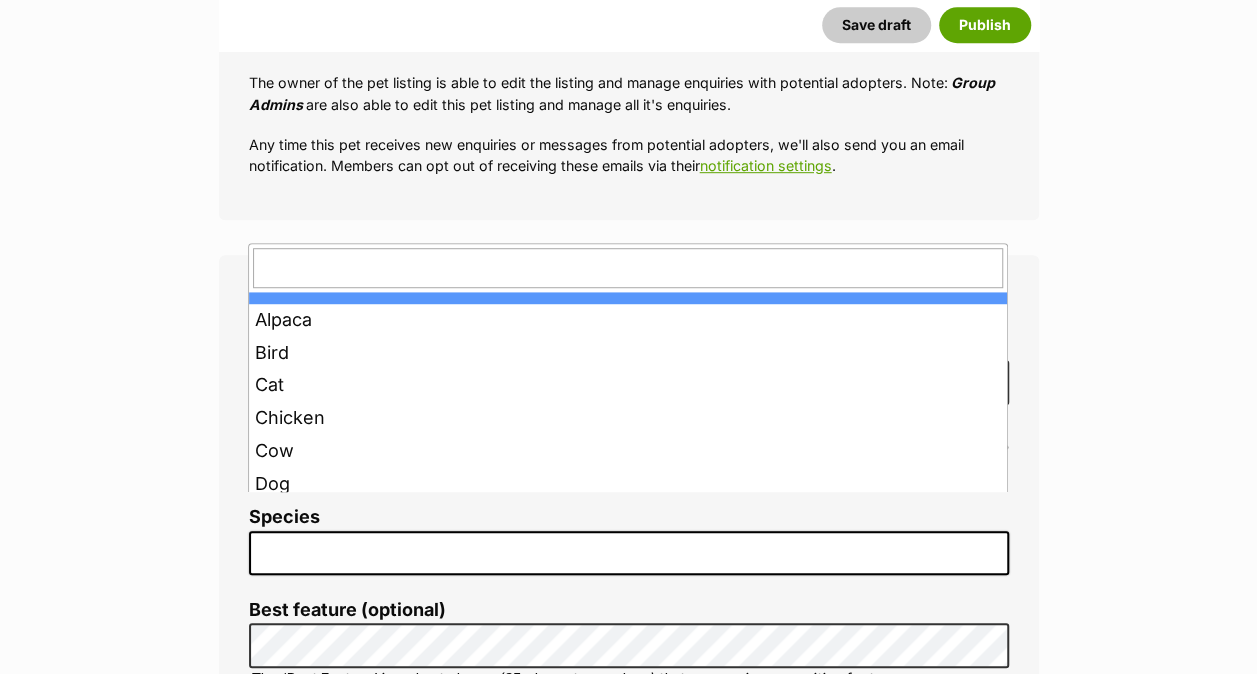 click at bounding box center (629, 553) 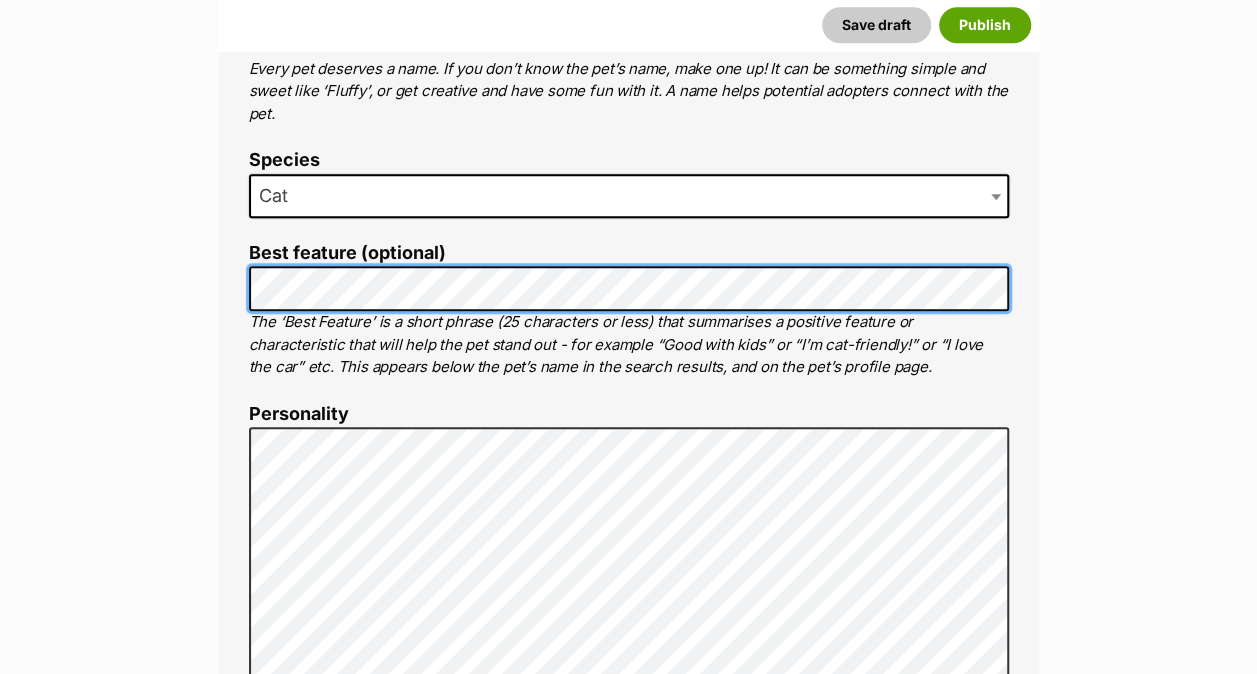 scroll, scrollTop: 965, scrollLeft: 0, axis: vertical 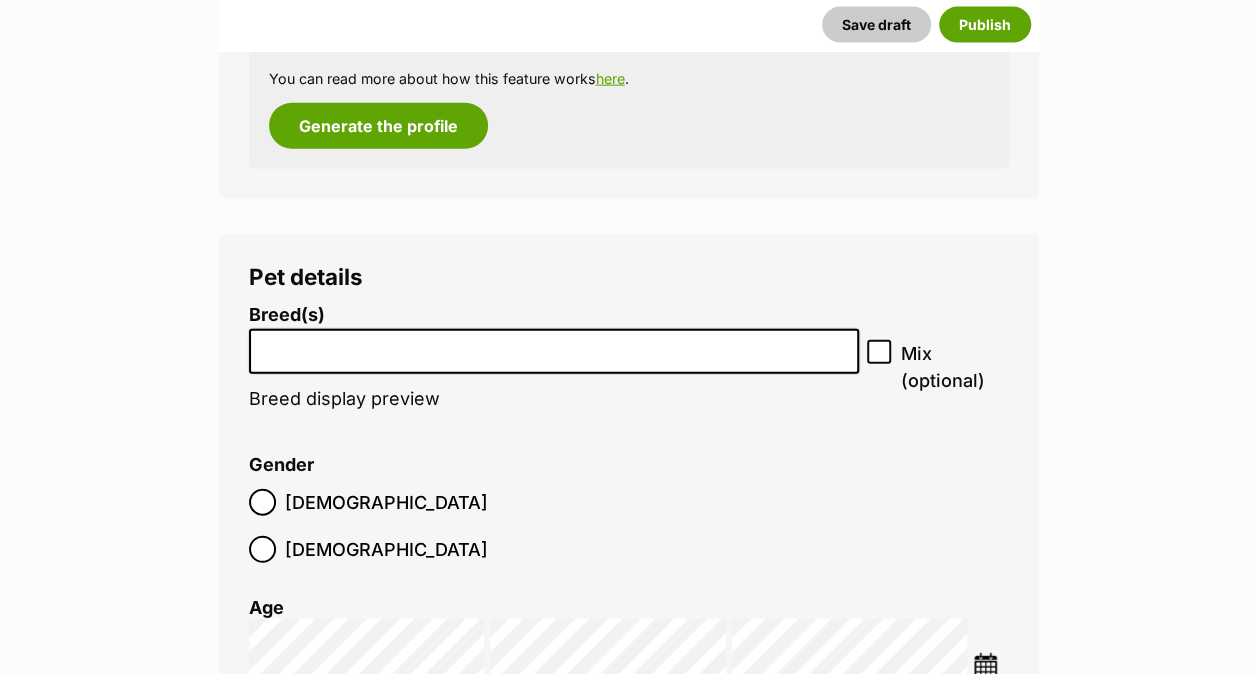 click at bounding box center [554, 346] 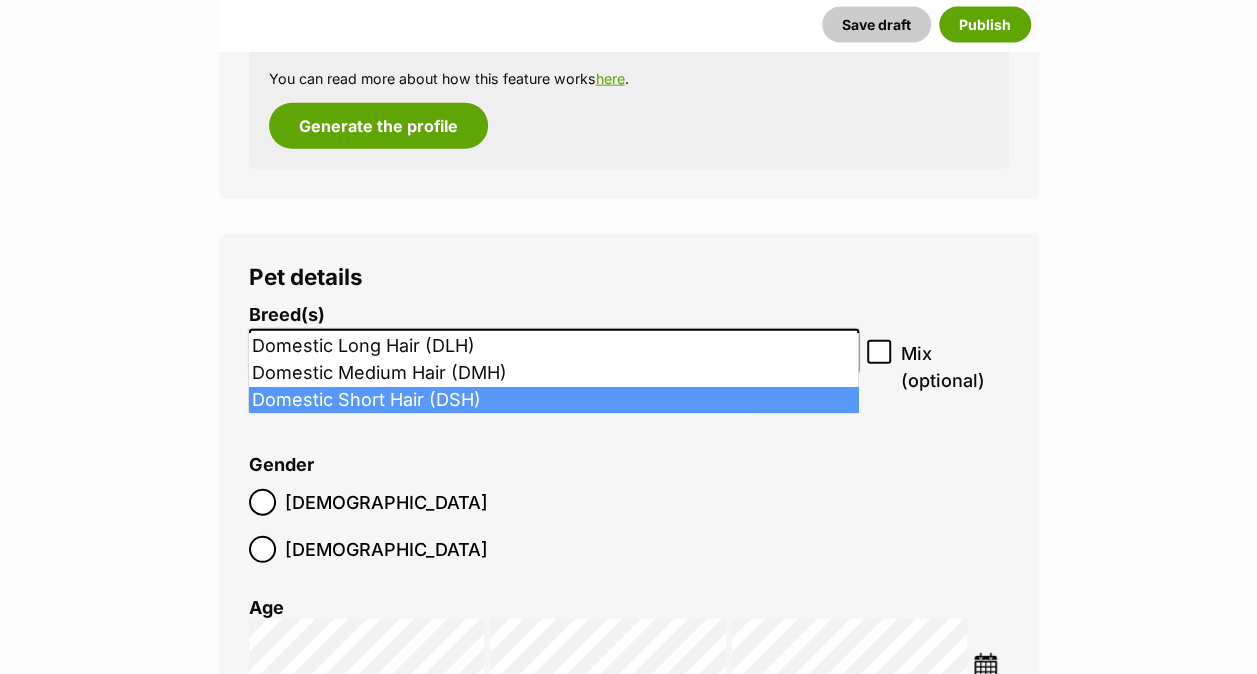 type on "dome" 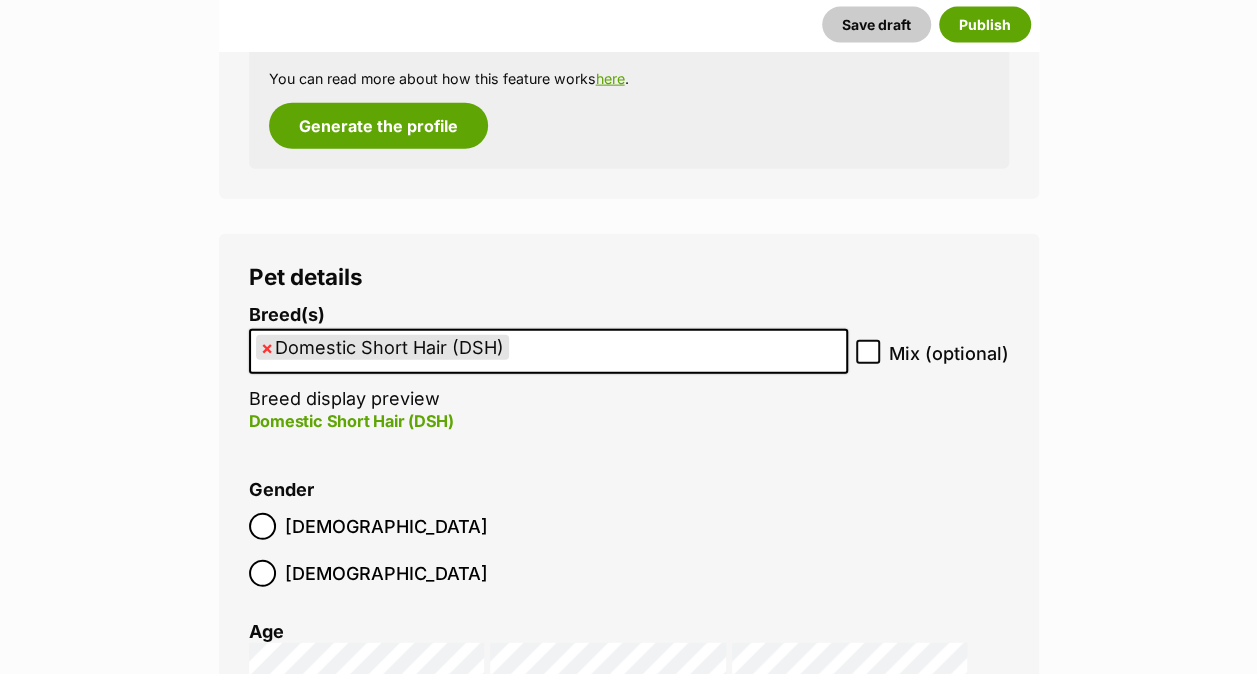 click at bounding box center [985, 689] 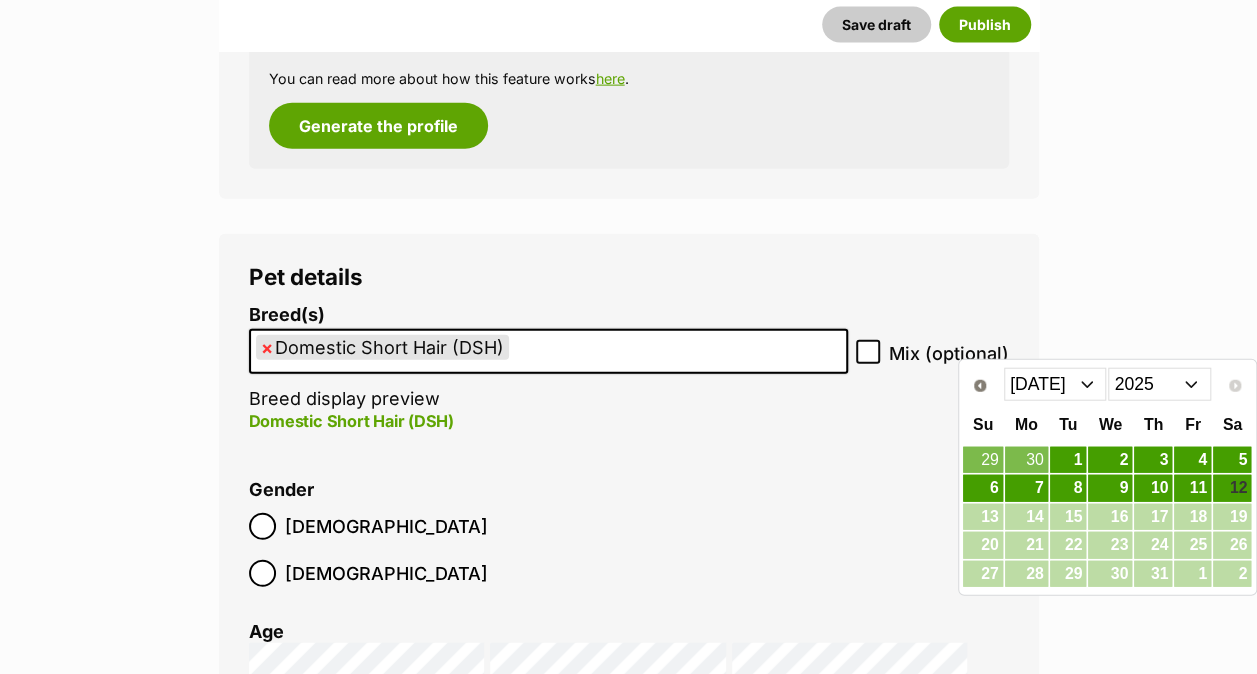 click on "2015 2016 2017 2018 2019 2020 2021 2022 2023 2024 2025" at bounding box center (1159, 384) 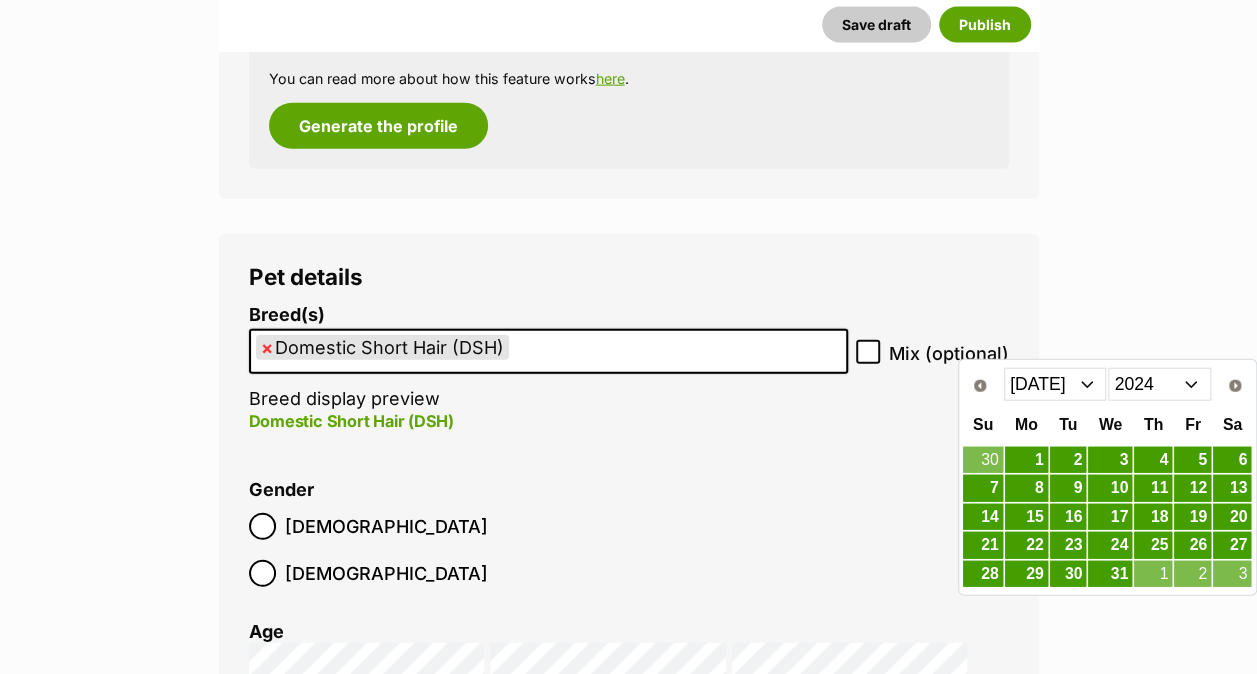 click on "Jan Feb Mar Apr May Jun [DATE] Aug Sep Oct Nov Dec" at bounding box center [1055, 384] 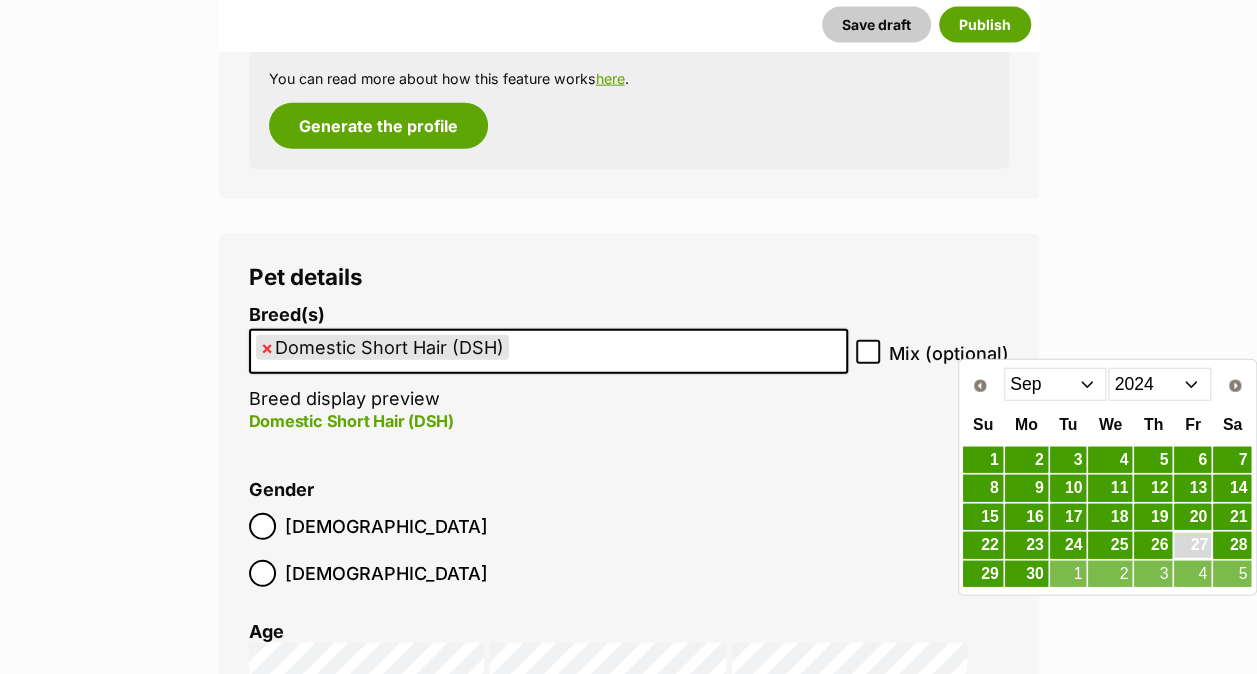 click on "27" at bounding box center (1192, 545) 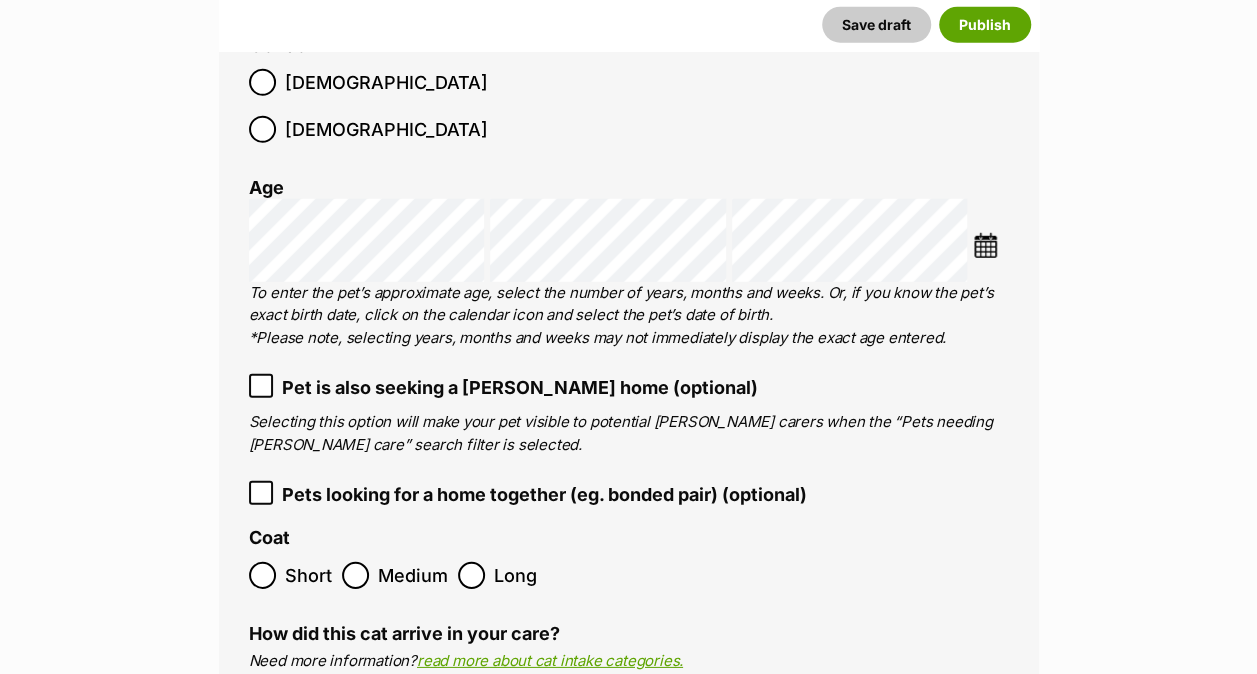 scroll, scrollTop: 2726, scrollLeft: 0, axis: vertical 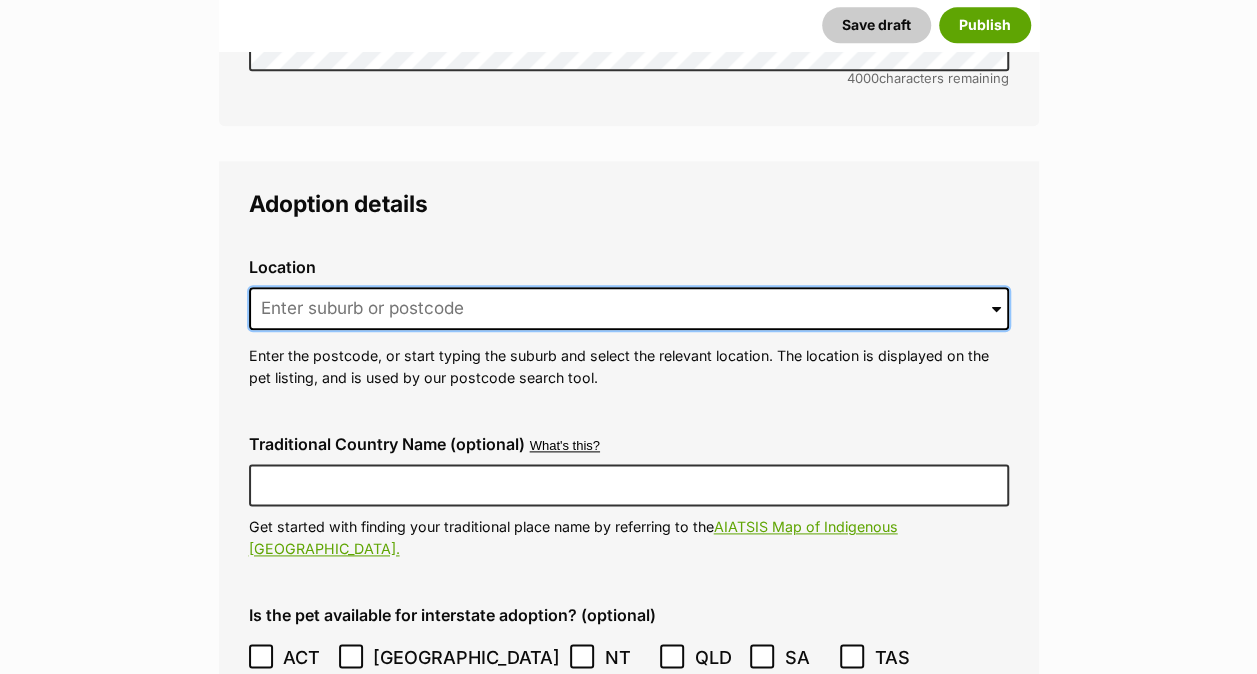 click at bounding box center (629, 309) 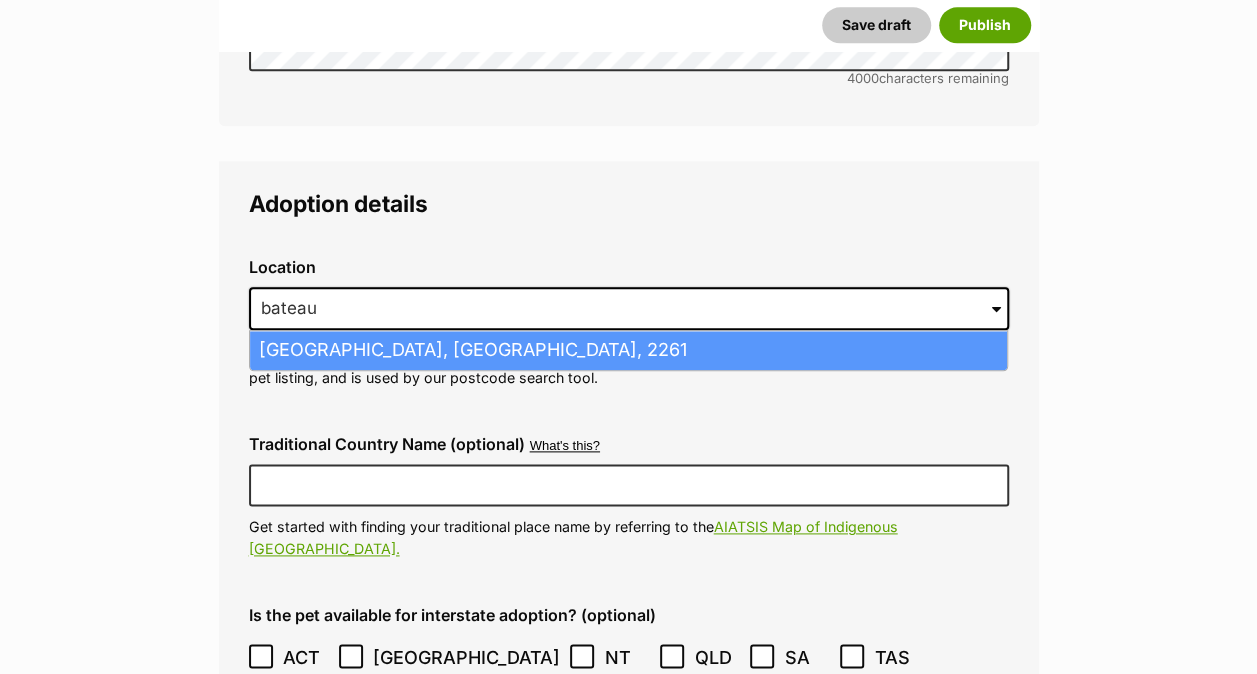click on "[GEOGRAPHIC_DATA], [GEOGRAPHIC_DATA], 2261" at bounding box center [628, 350] 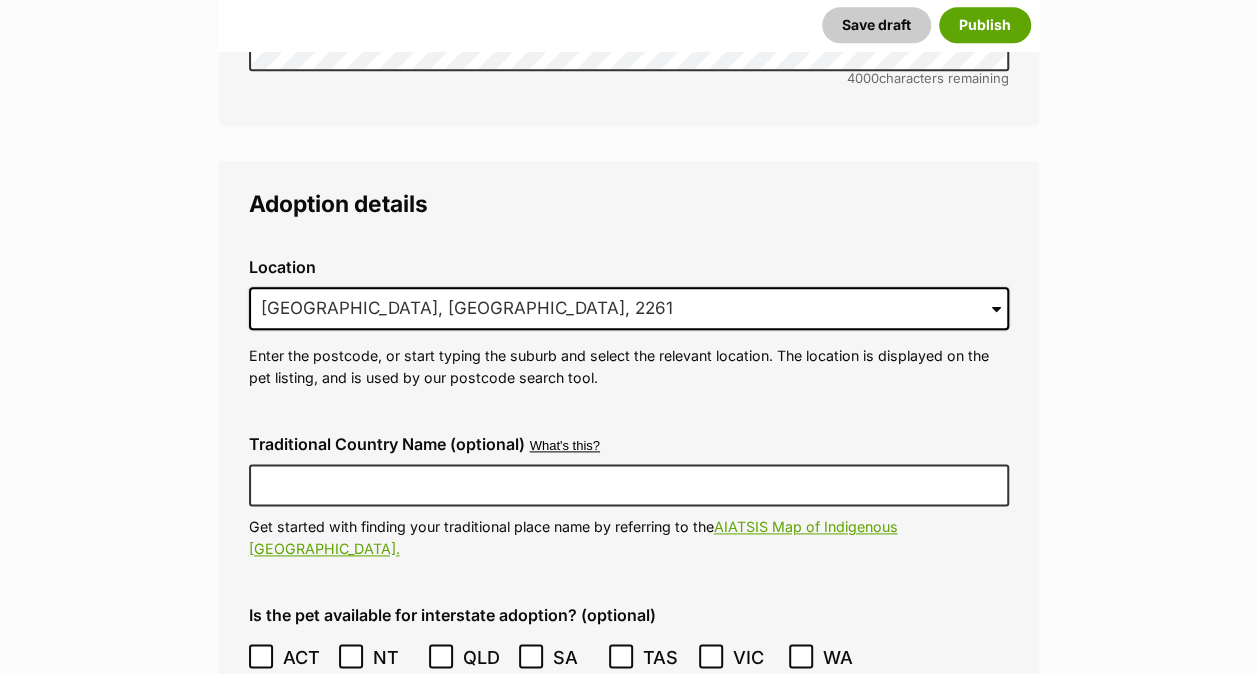 click 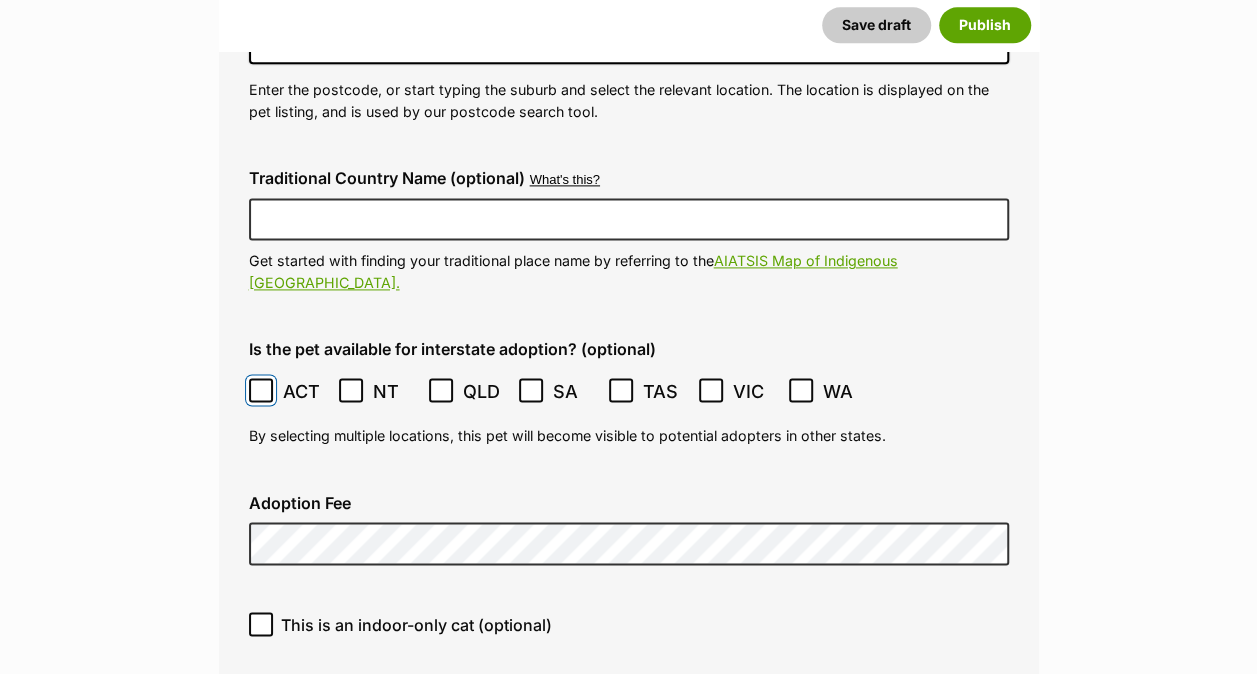 scroll, scrollTop: 5049, scrollLeft: 0, axis: vertical 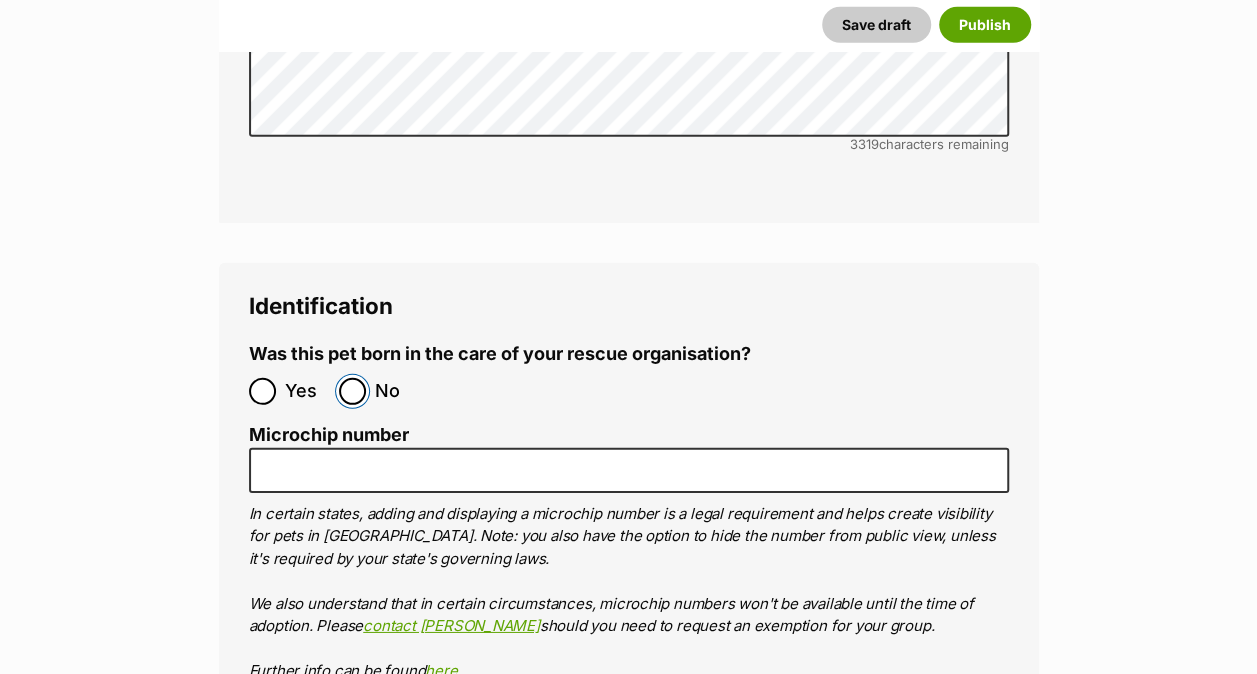 click on "No" at bounding box center [352, 391] 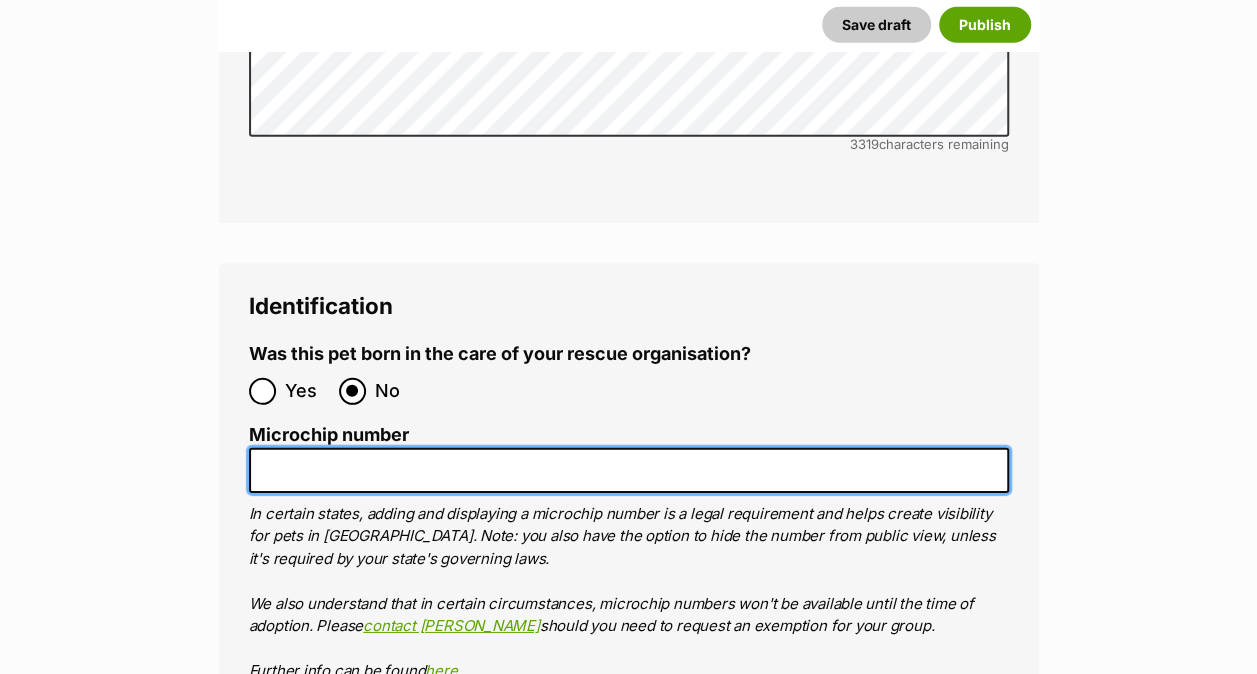 click on "Microchip number" at bounding box center [629, 470] 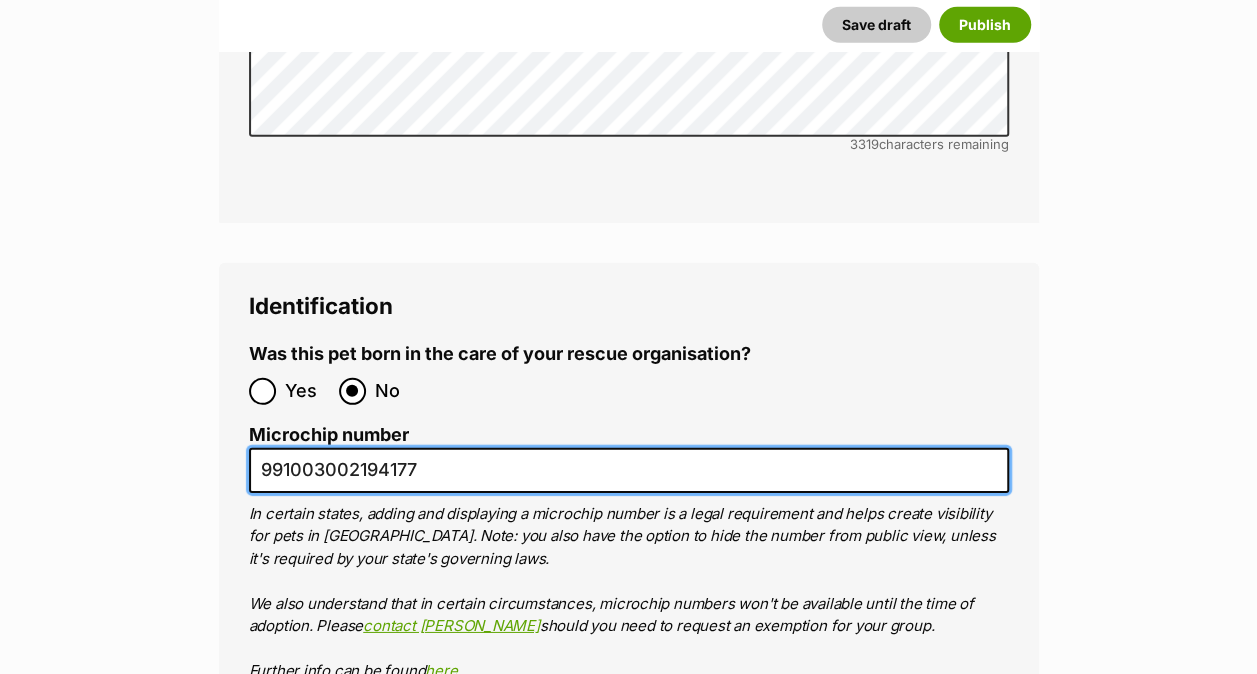 type on "991003002194177" 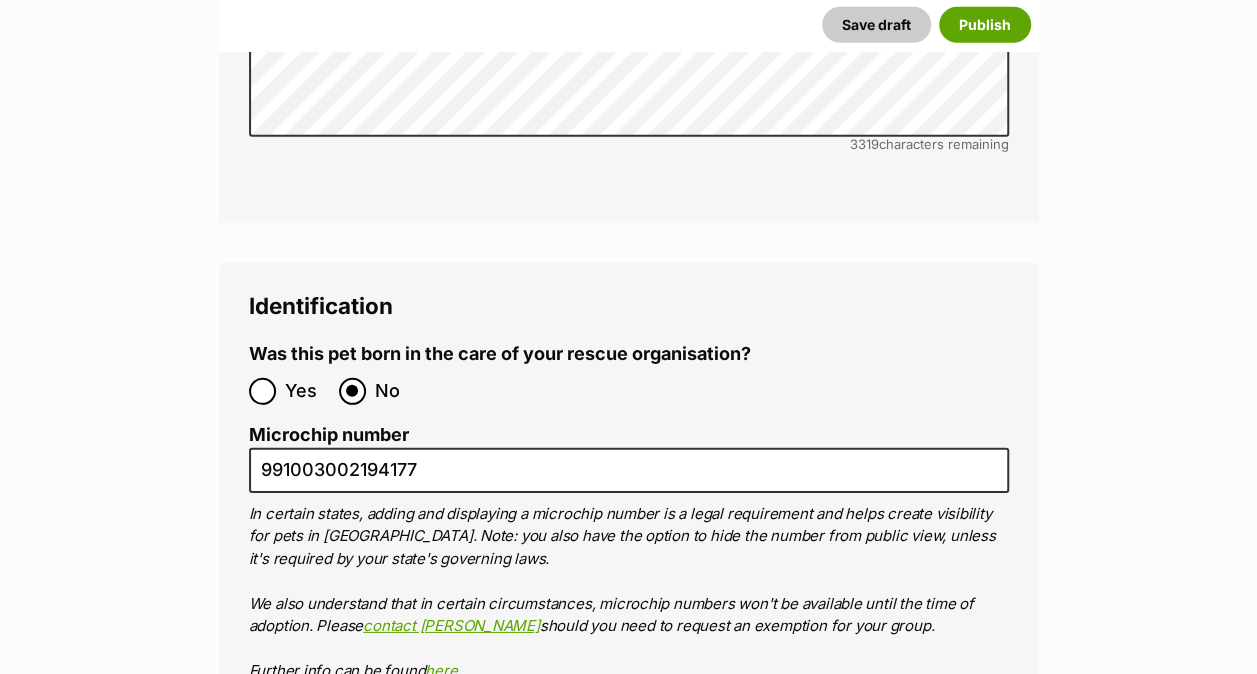 click on "Rehoming organisation" at bounding box center [629, 764] 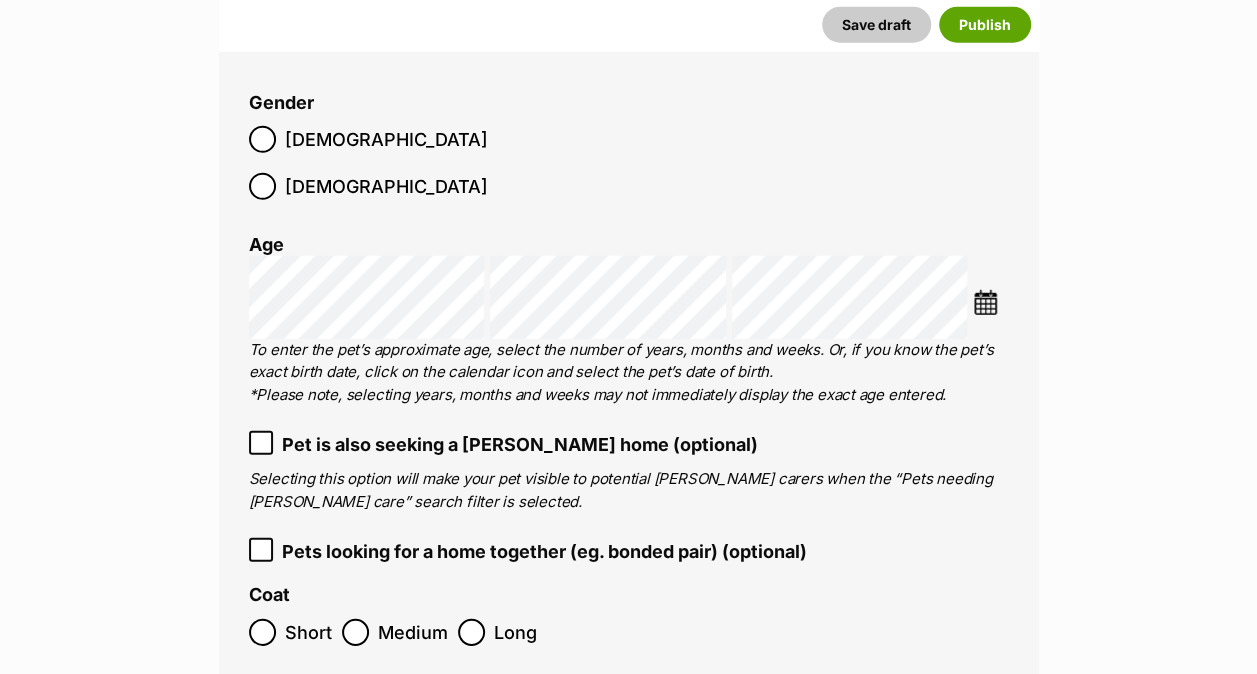 scroll, scrollTop: 2537, scrollLeft: 0, axis: vertical 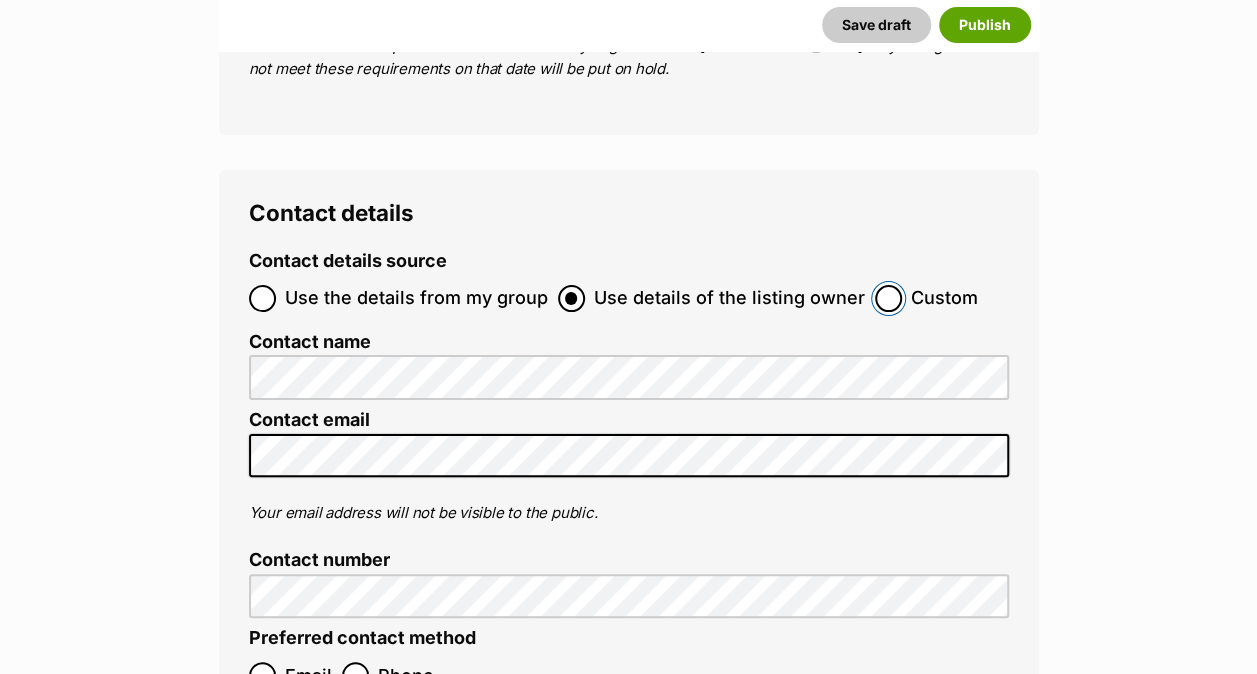 click on "Custom" at bounding box center (888, 298) 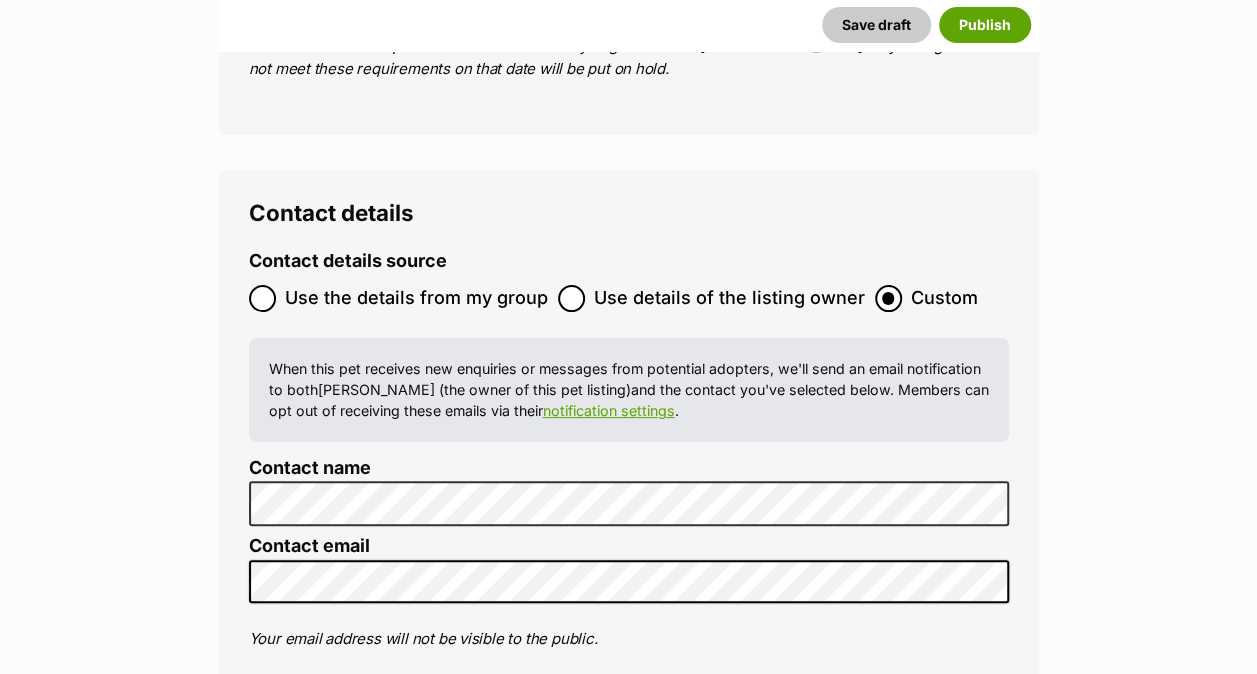 scroll, scrollTop: 0, scrollLeft: 0, axis: both 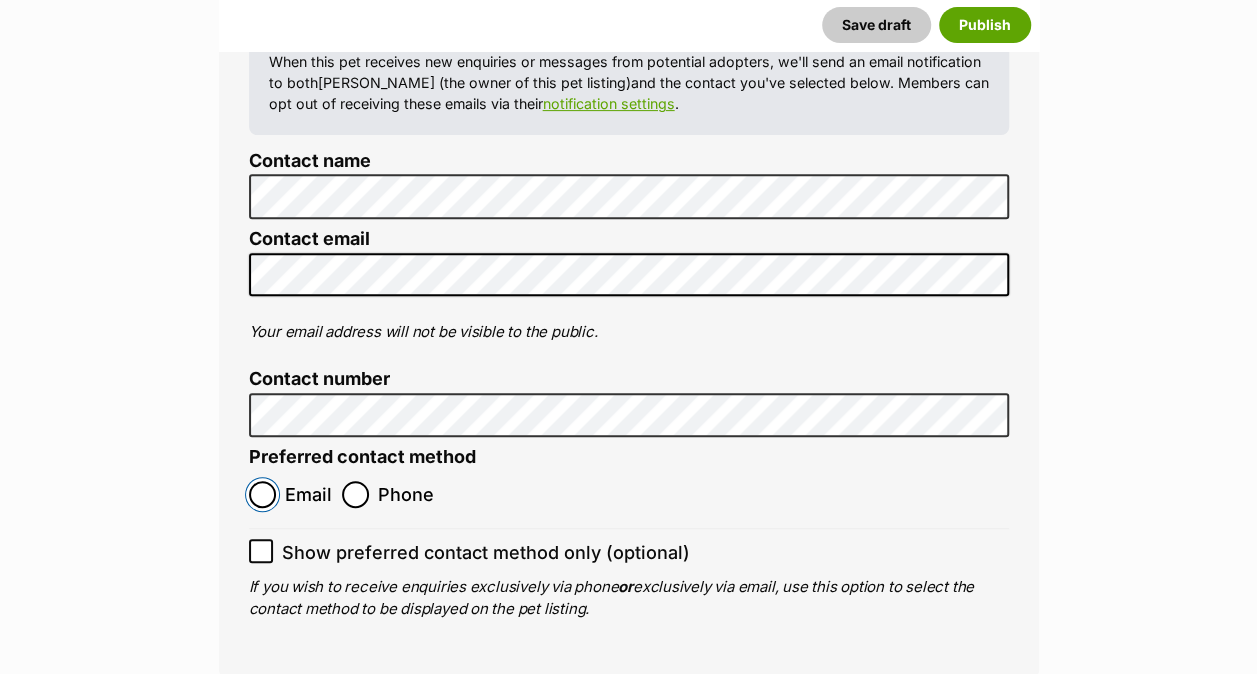 click on "Email" at bounding box center [262, 494] 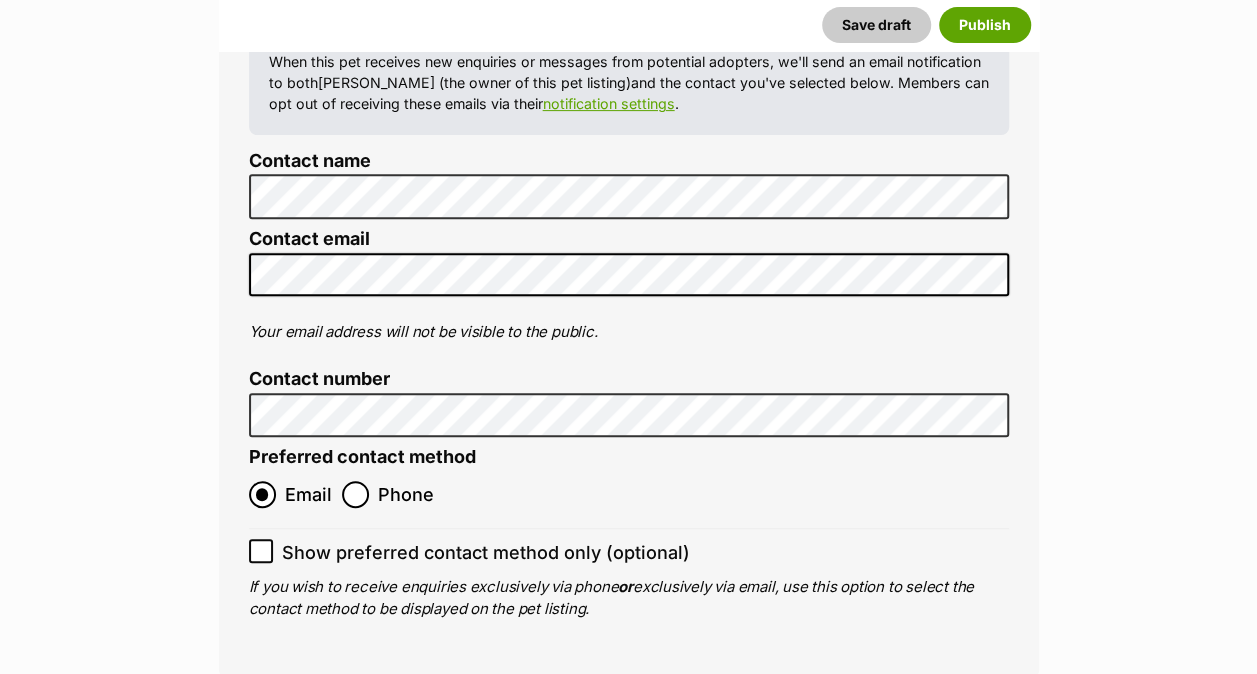click 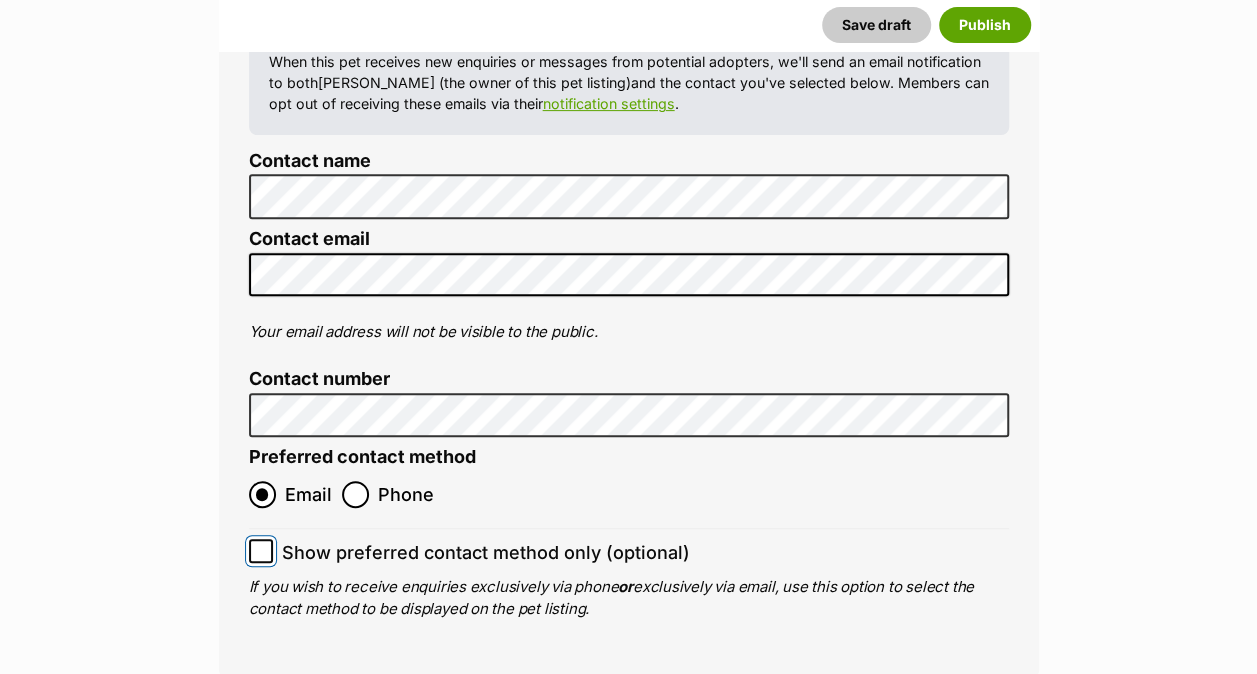 click on "Show preferred contact method only (optional)" at bounding box center [261, 551] 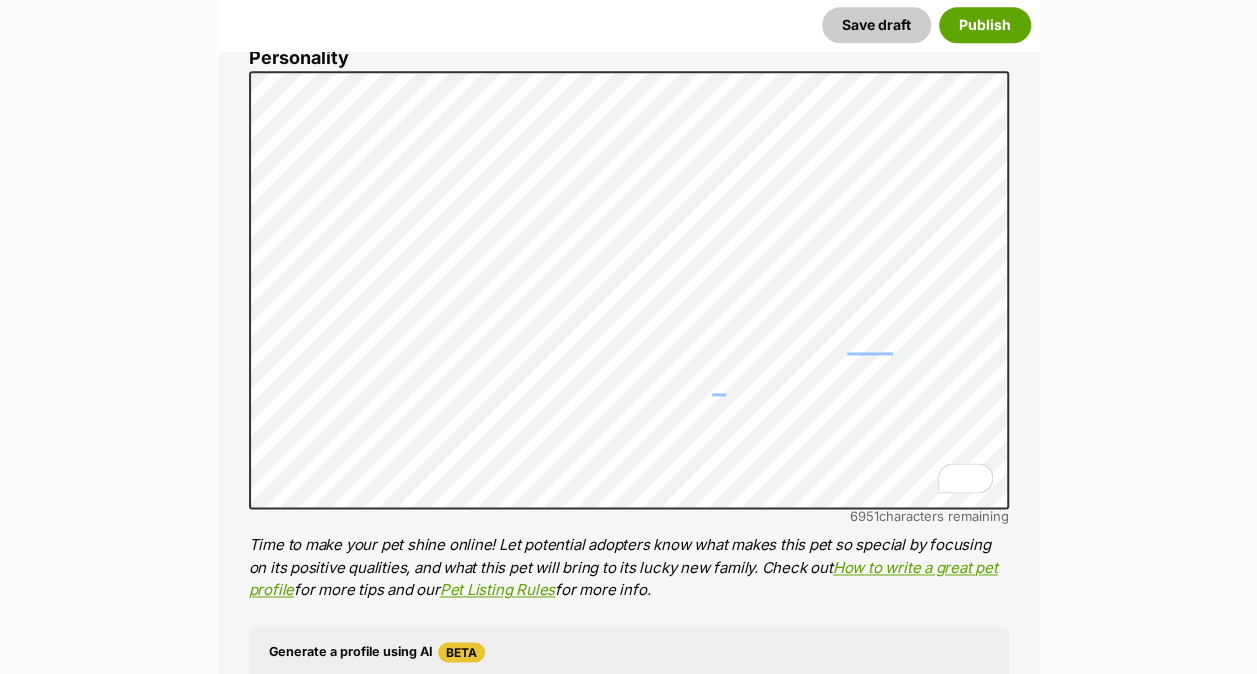 scroll, scrollTop: 1223, scrollLeft: 0, axis: vertical 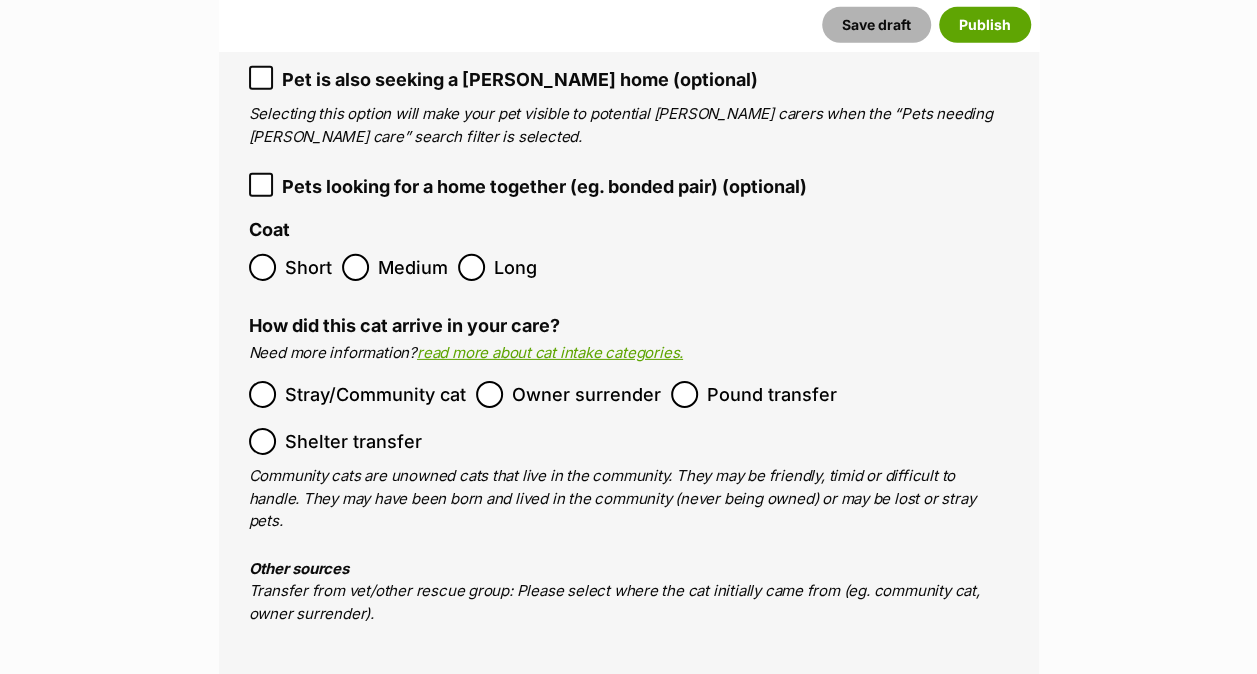 click on "Save draft" at bounding box center (876, 25) 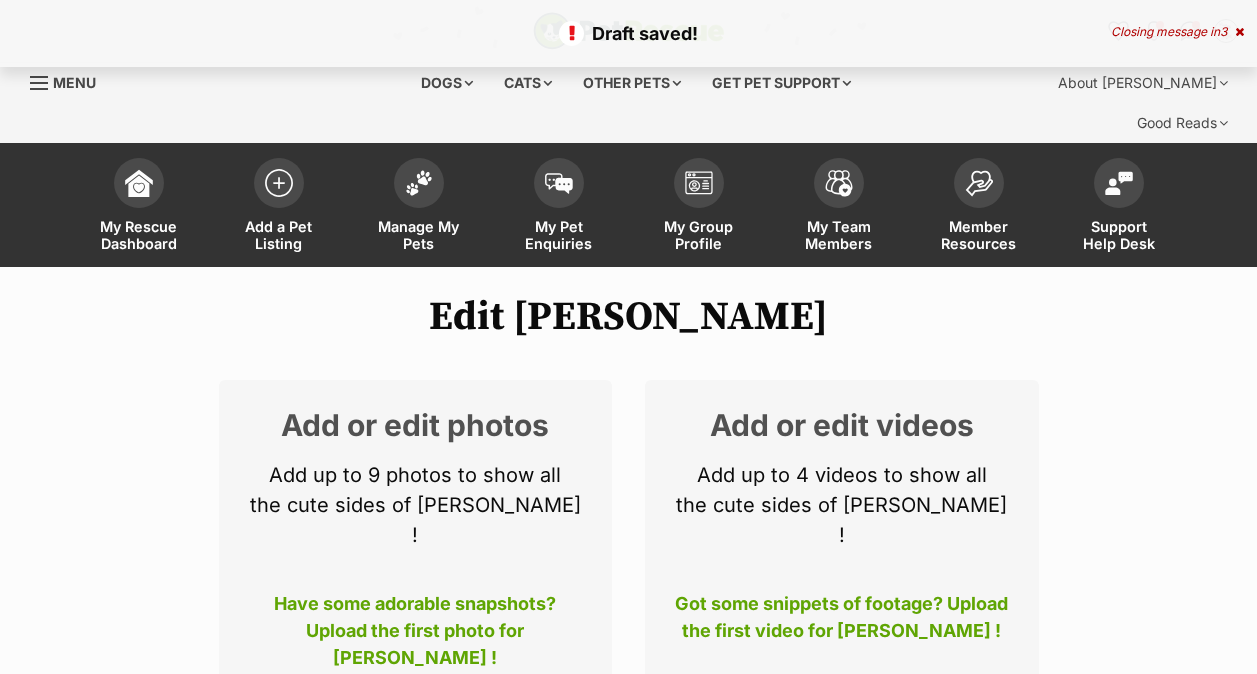 scroll, scrollTop: 0, scrollLeft: 0, axis: both 